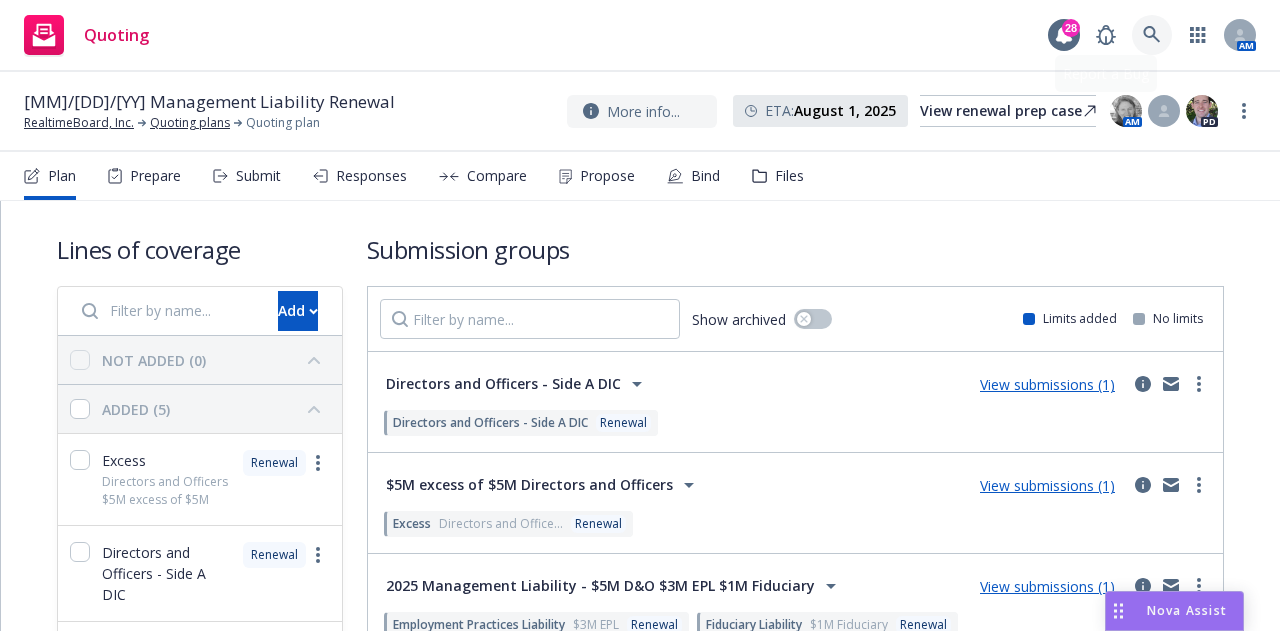 scroll, scrollTop: 0, scrollLeft: 0, axis: both 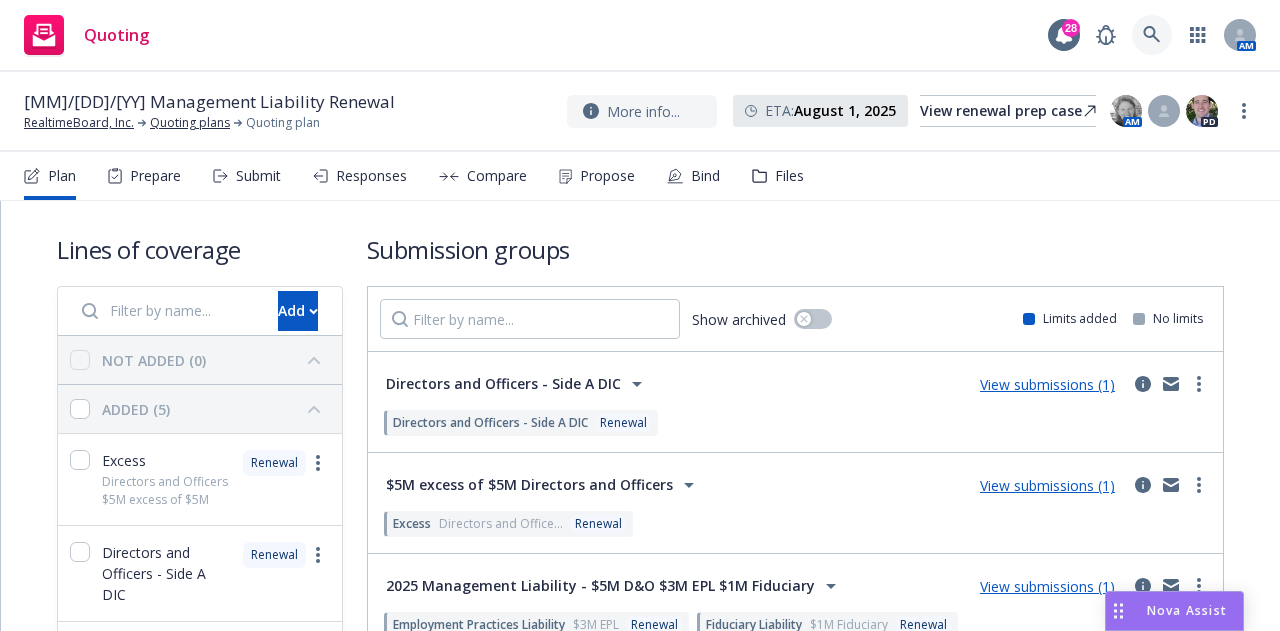 click at bounding box center [1152, 35] 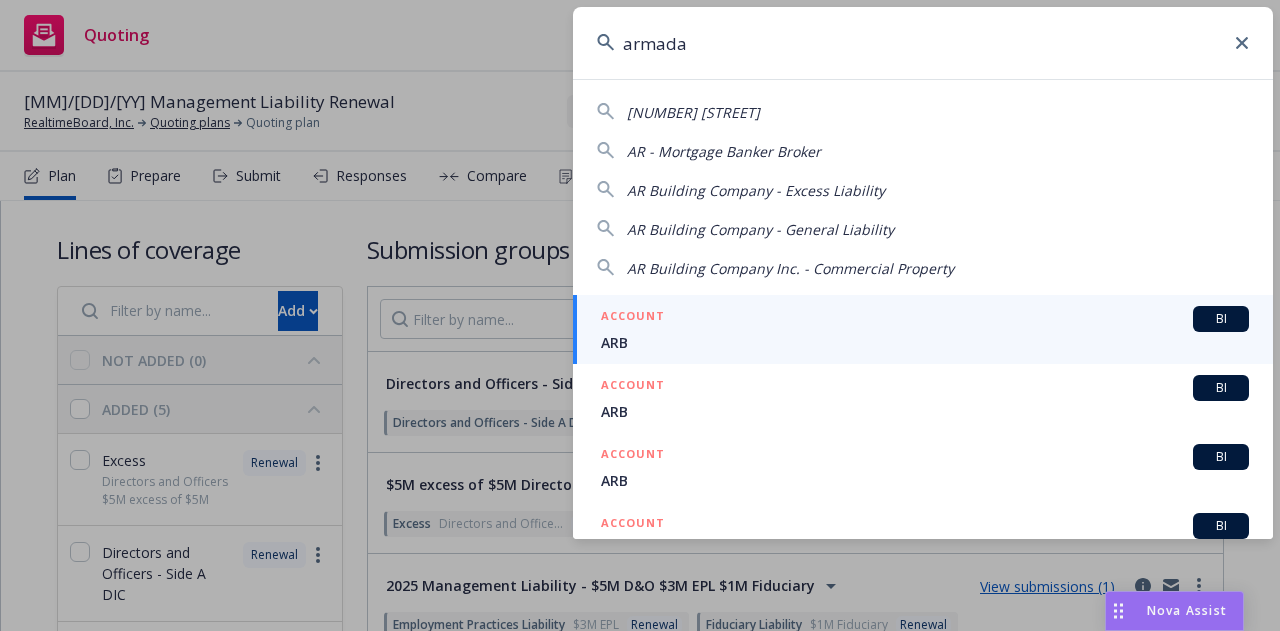 type on "armada" 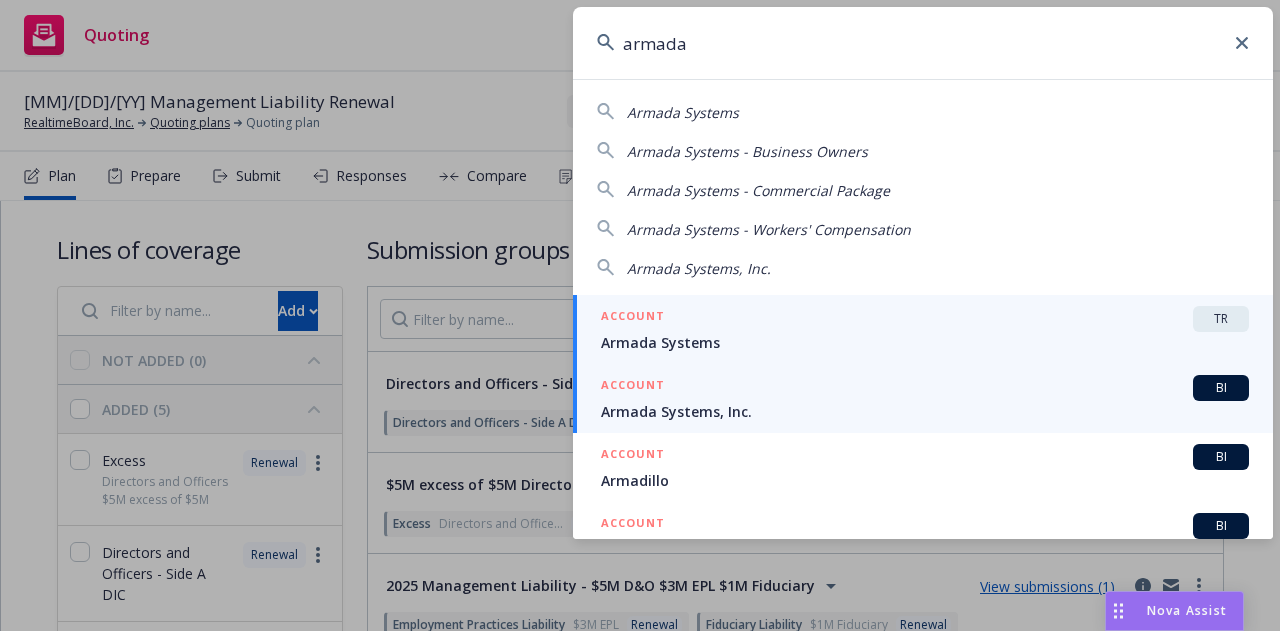 click on "Armada Systems, Inc." at bounding box center (925, 411) 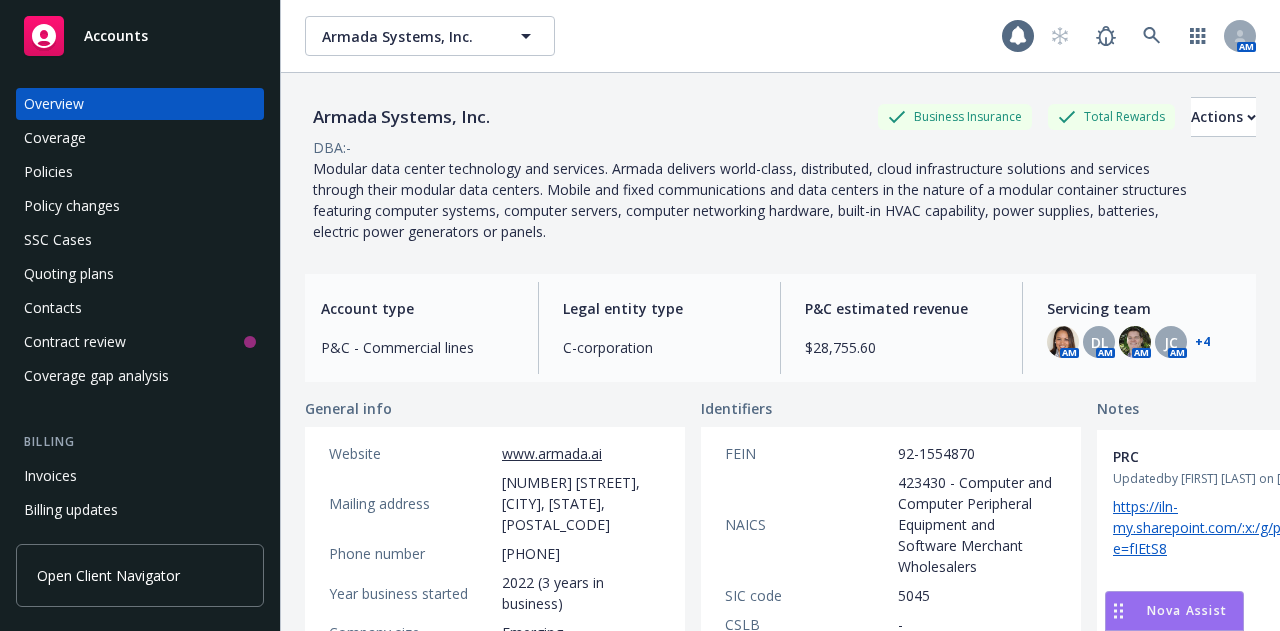 scroll, scrollTop: 0, scrollLeft: 0, axis: both 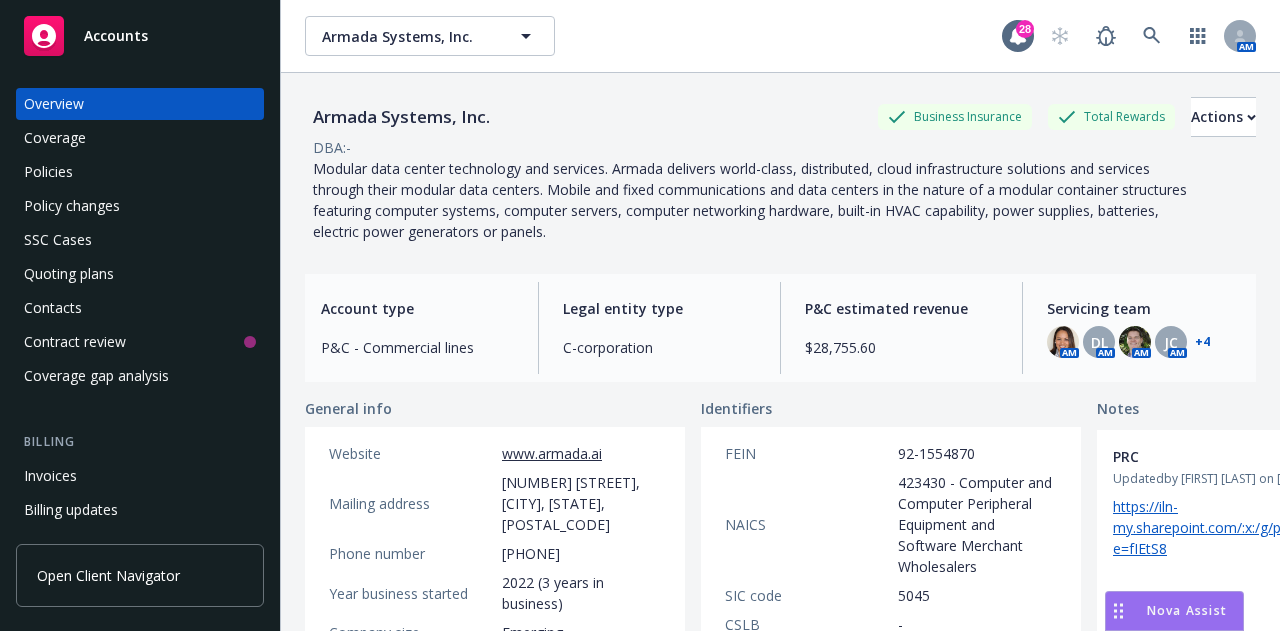 click on "Invoices" at bounding box center [50, 476] 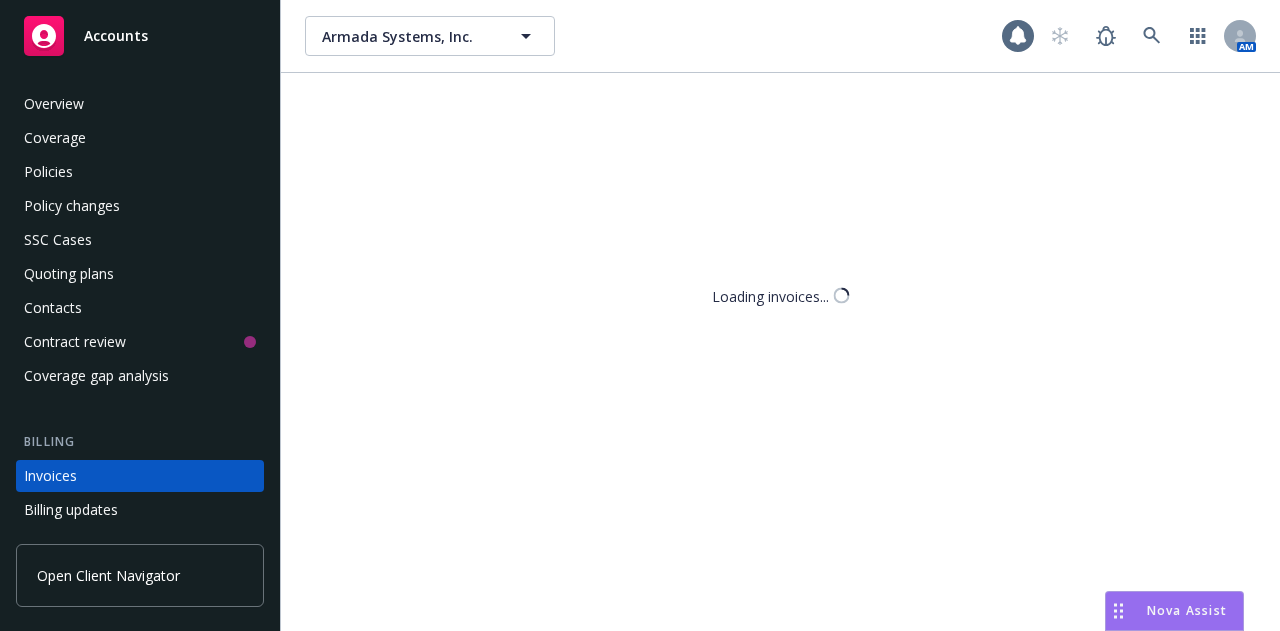 scroll, scrollTop: 128, scrollLeft: 0, axis: vertical 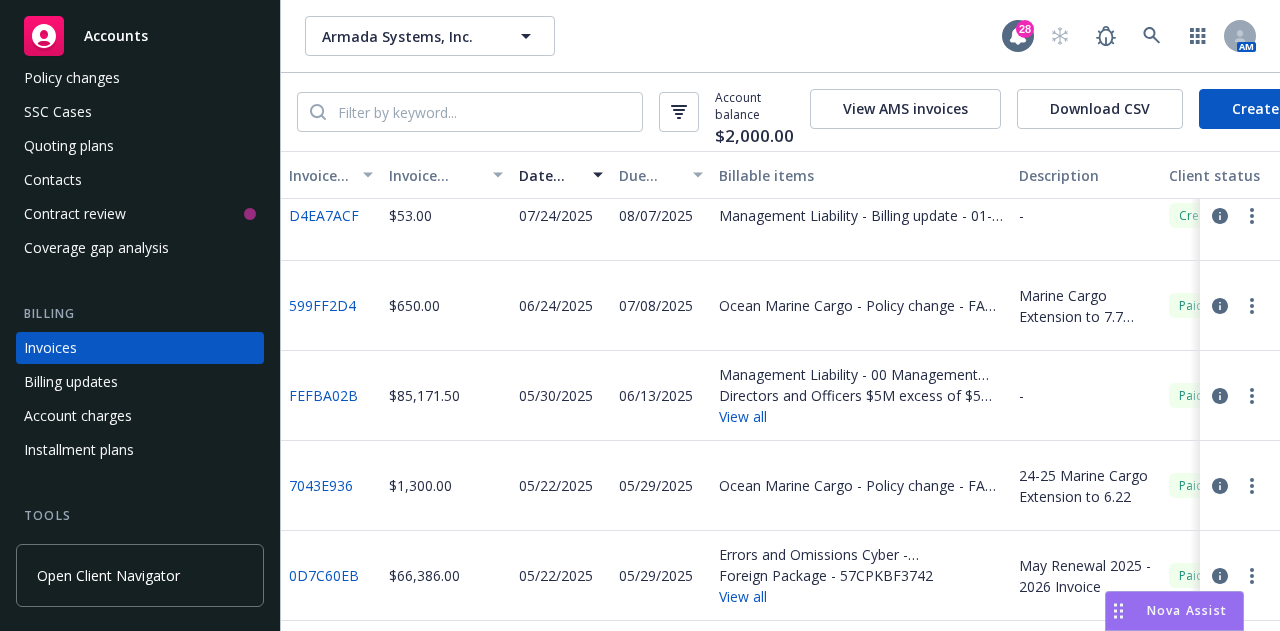 click on "FEFBA02B" at bounding box center [323, 395] 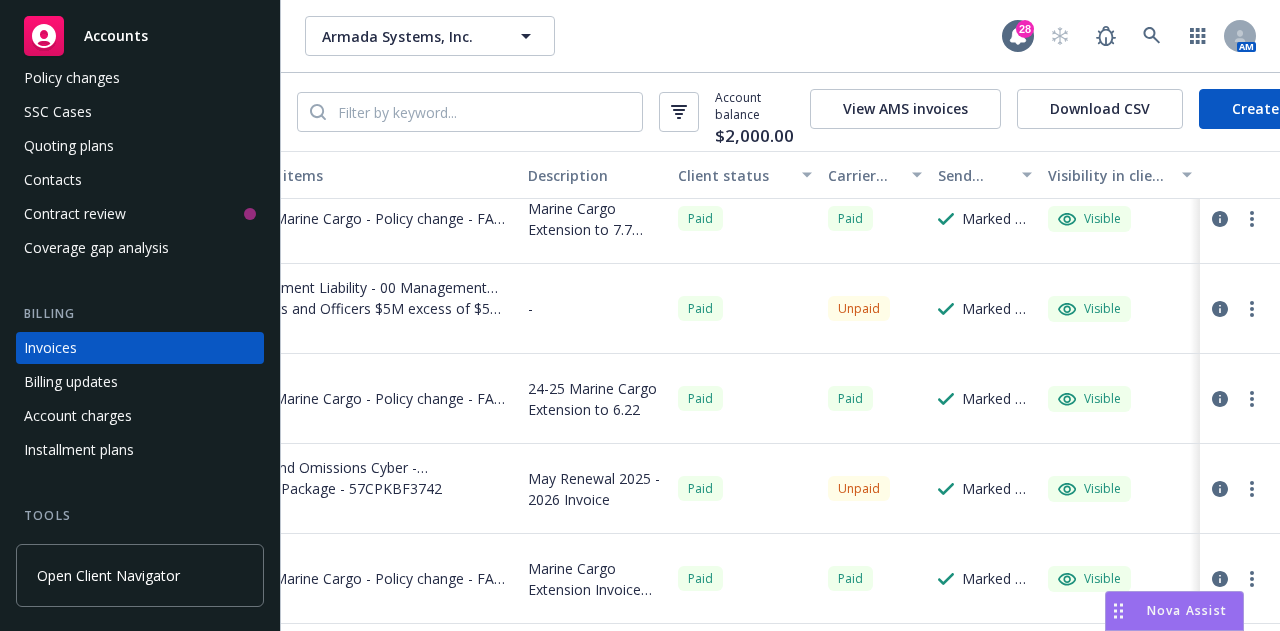 scroll, scrollTop: 205, scrollLeft: 0, axis: vertical 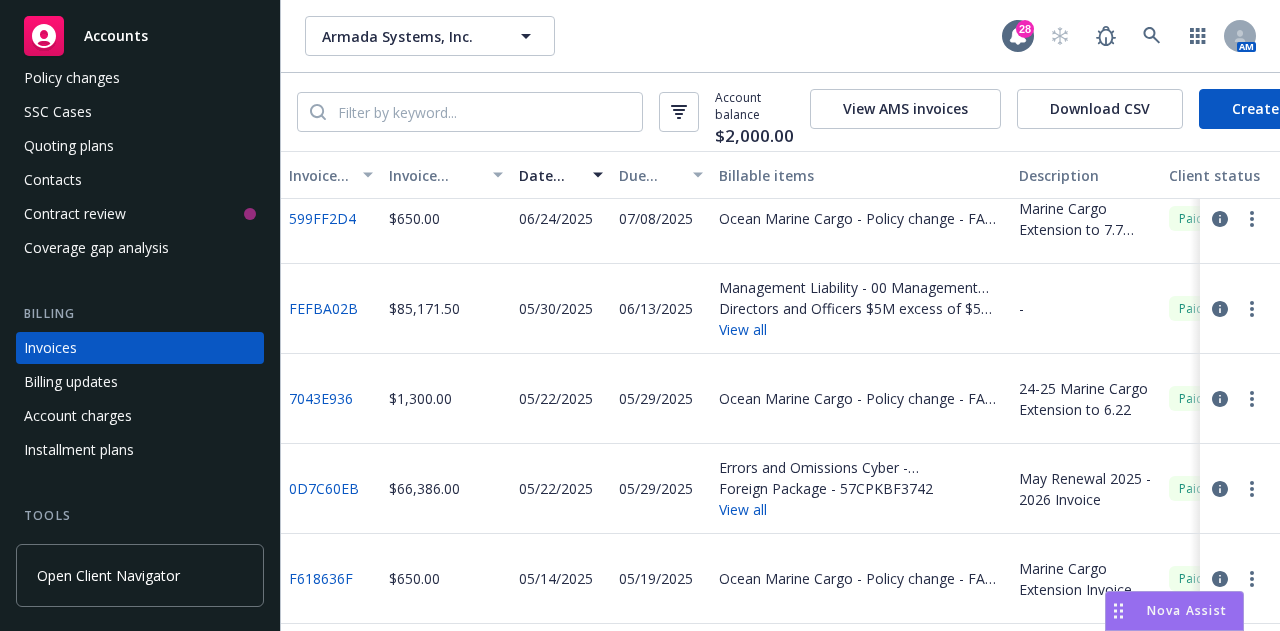 click at bounding box center (1240, 309) 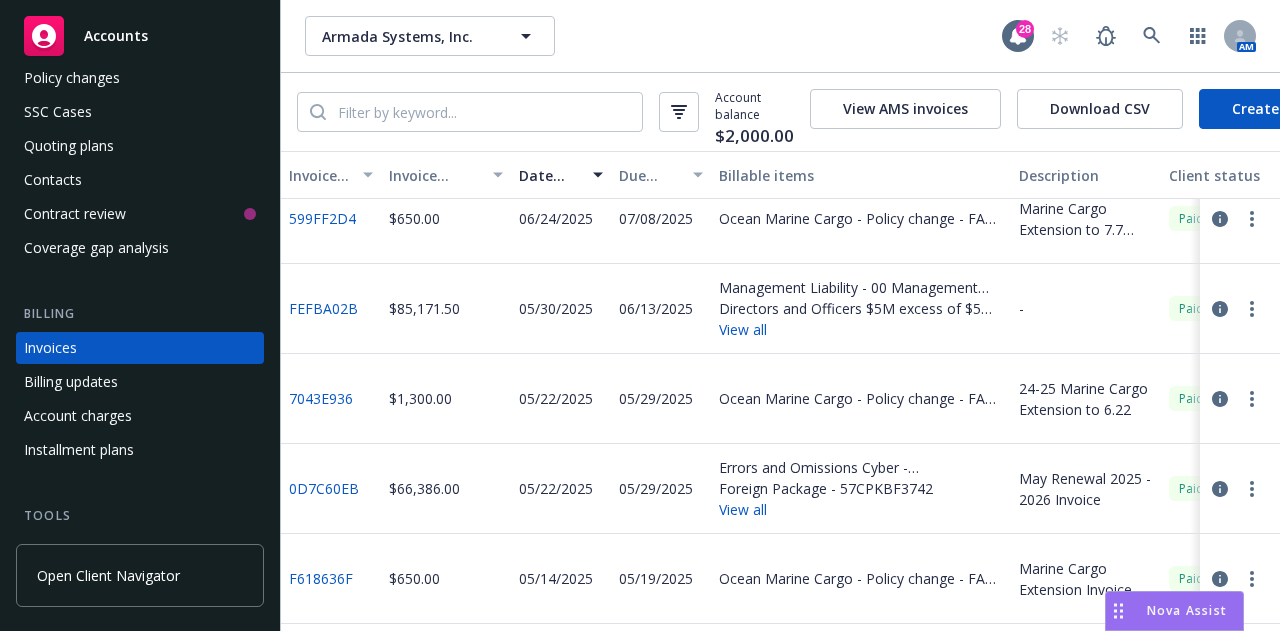 click on "FEFBA02B" at bounding box center [323, 308] 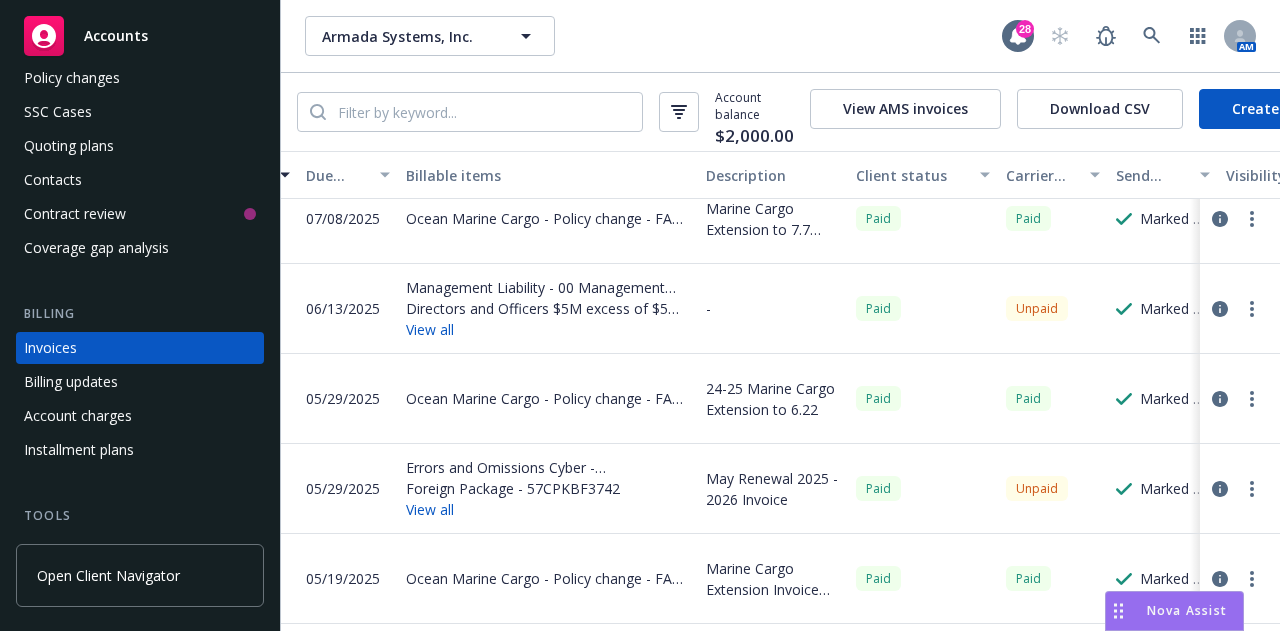 scroll, scrollTop: 205, scrollLeft: 0, axis: vertical 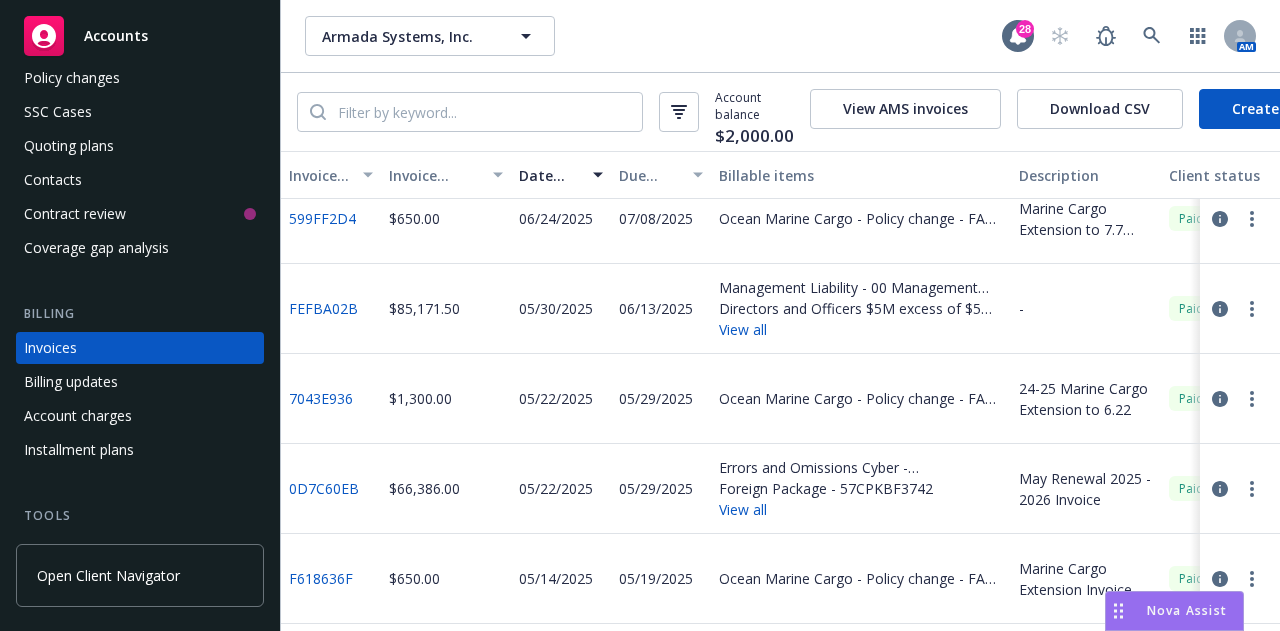 click 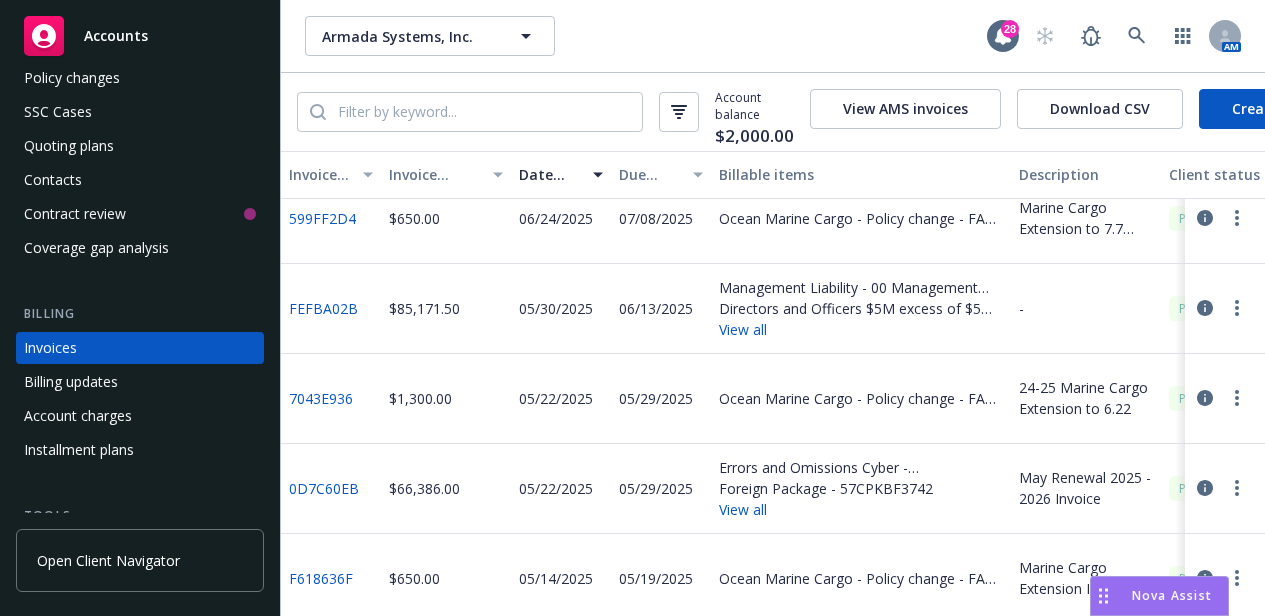 click on "-" at bounding box center (1086, 309) 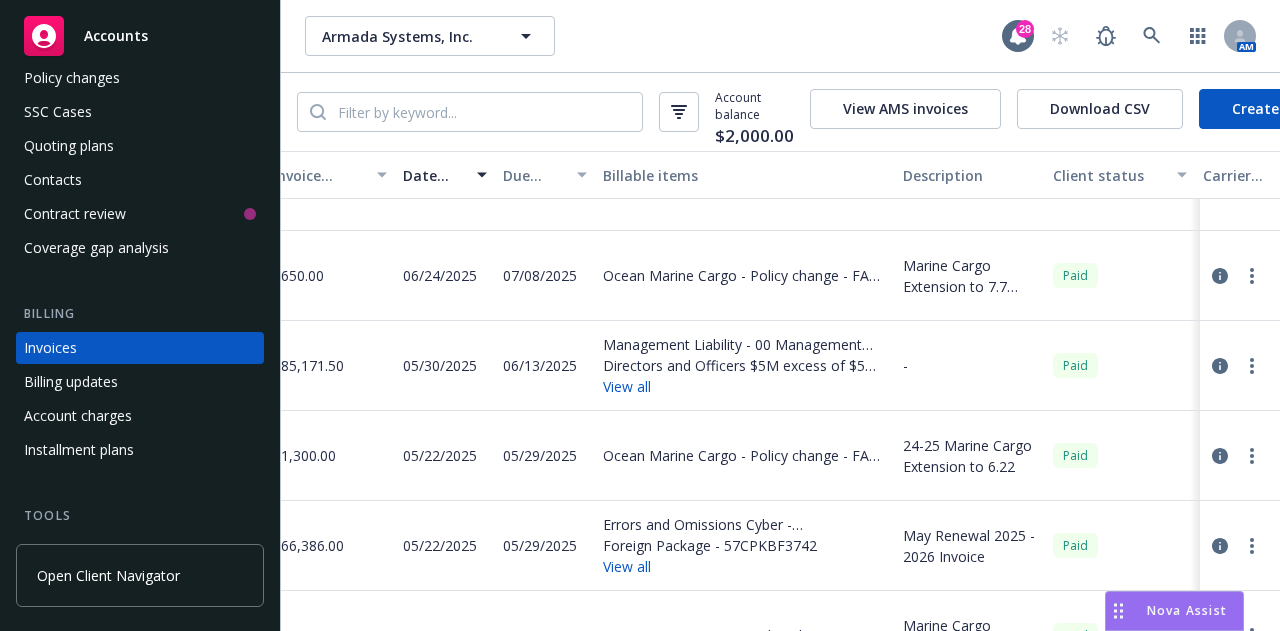 scroll, scrollTop: 148, scrollLeft: 95, axis: both 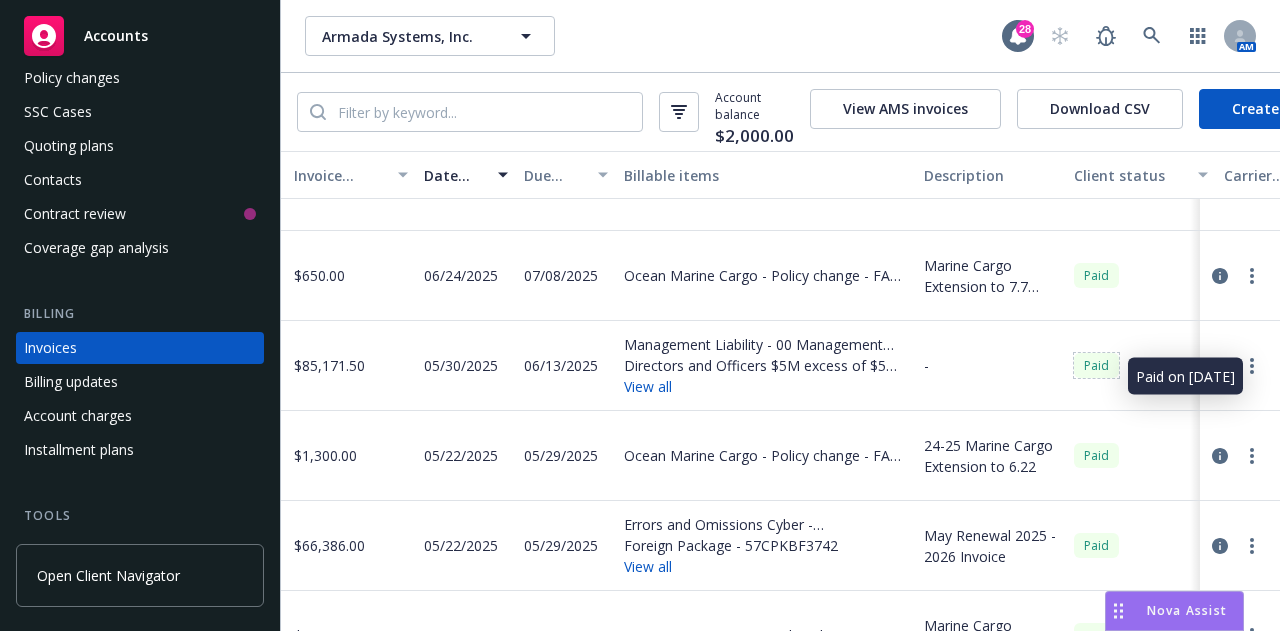 click on "Paid" at bounding box center [1096, 365] 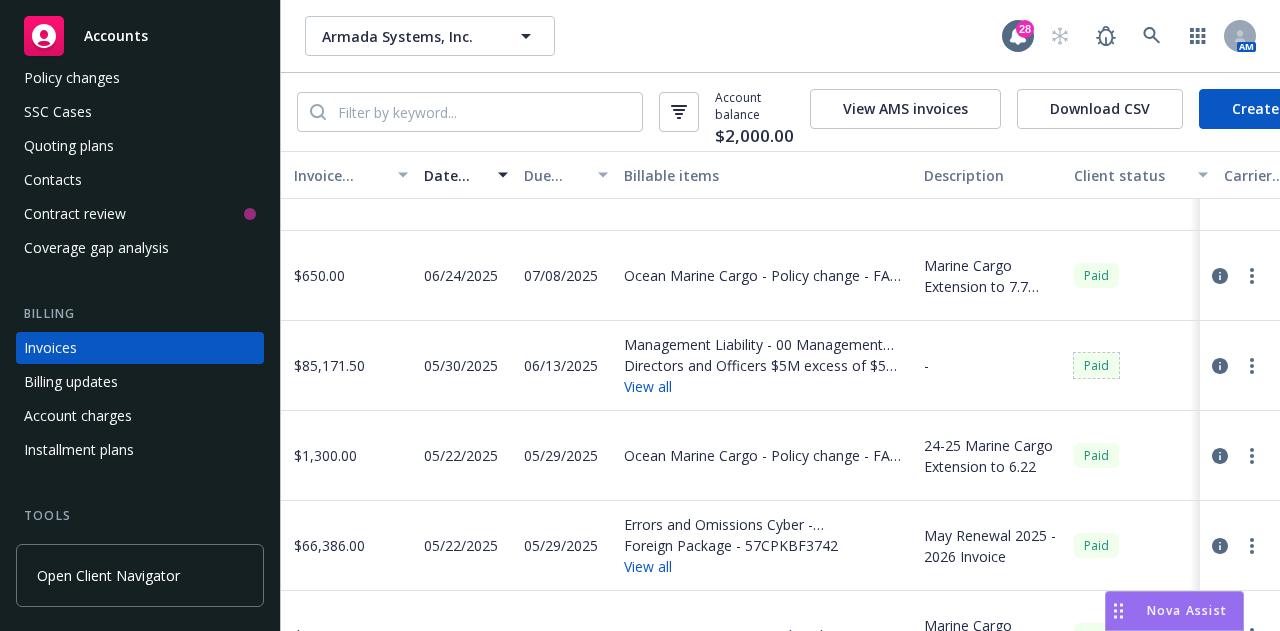 scroll, scrollTop: 148, scrollLeft: 0, axis: vertical 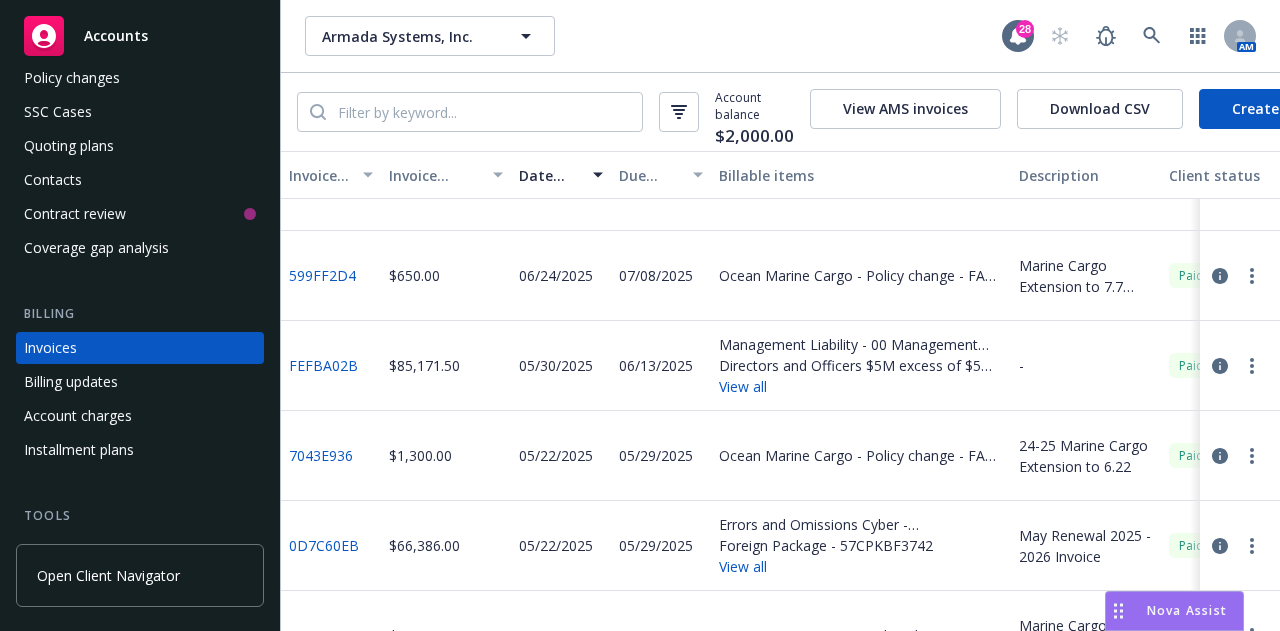 click on "FEFBA02B" at bounding box center [323, 365] 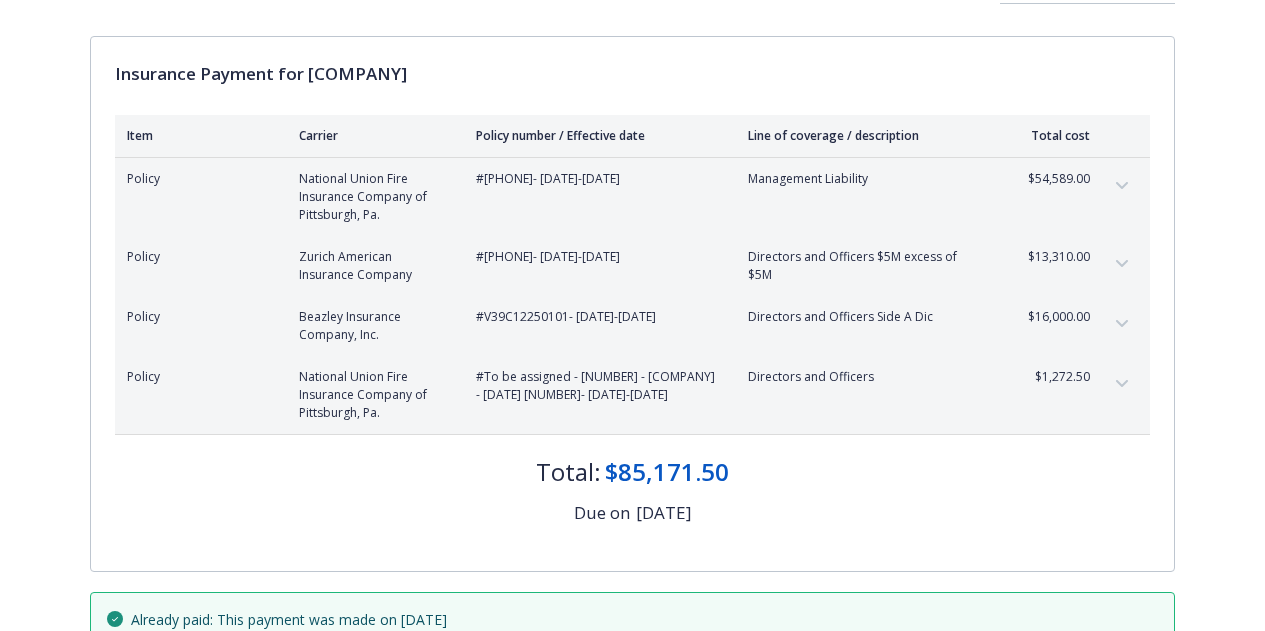 scroll, scrollTop: 173, scrollLeft: 0, axis: vertical 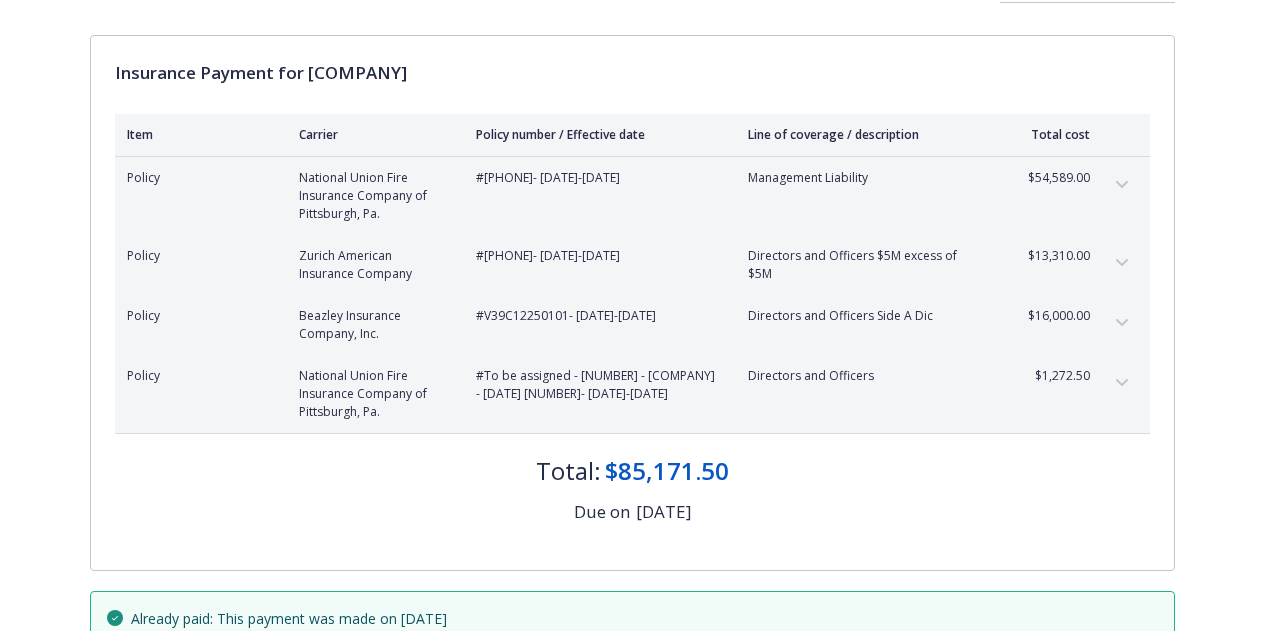 click at bounding box center [1122, 185] 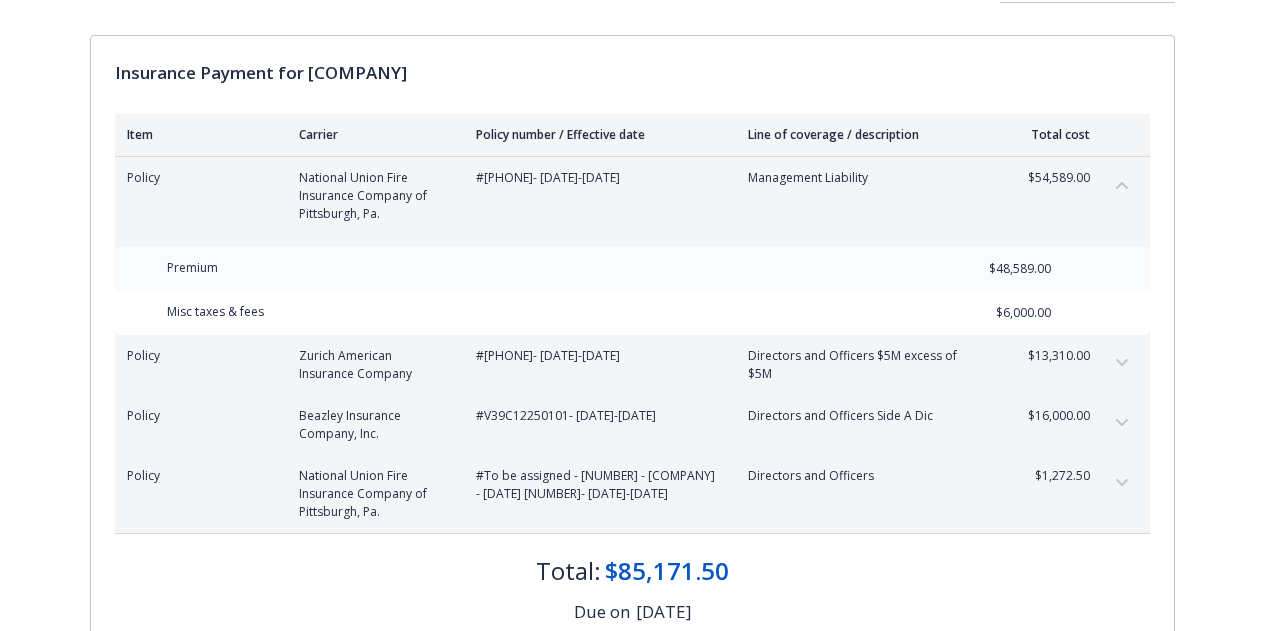 click at bounding box center [1122, 185] 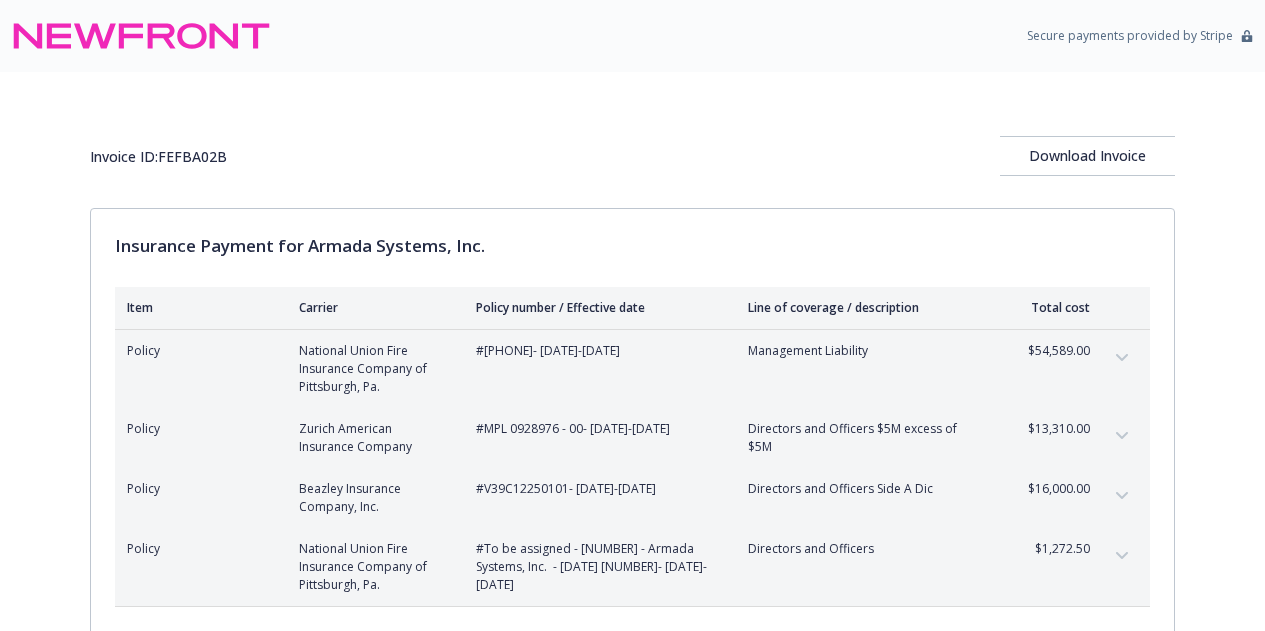 scroll, scrollTop: 0, scrollLeft: 0, axis: both 